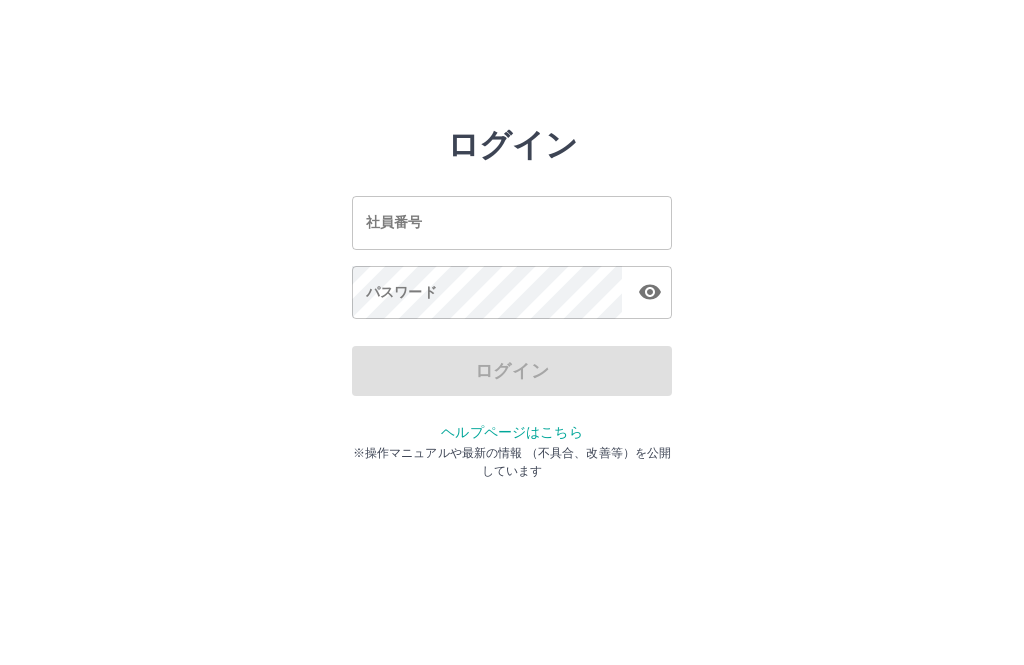 scroll, scrollTop: 0, scrollLeft: 0, axis: both 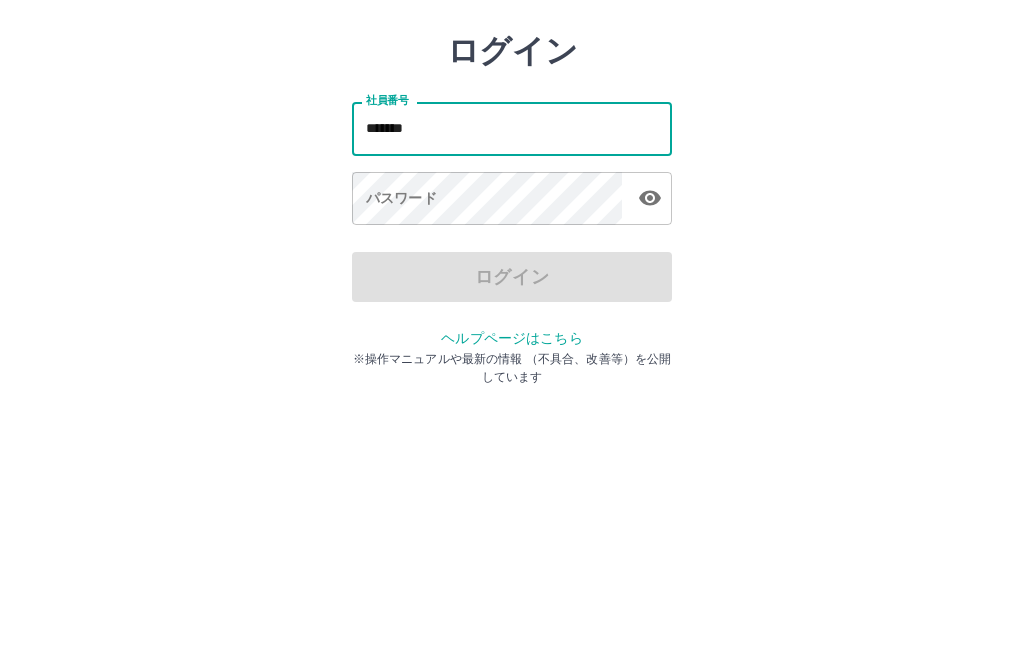 type on "*******" 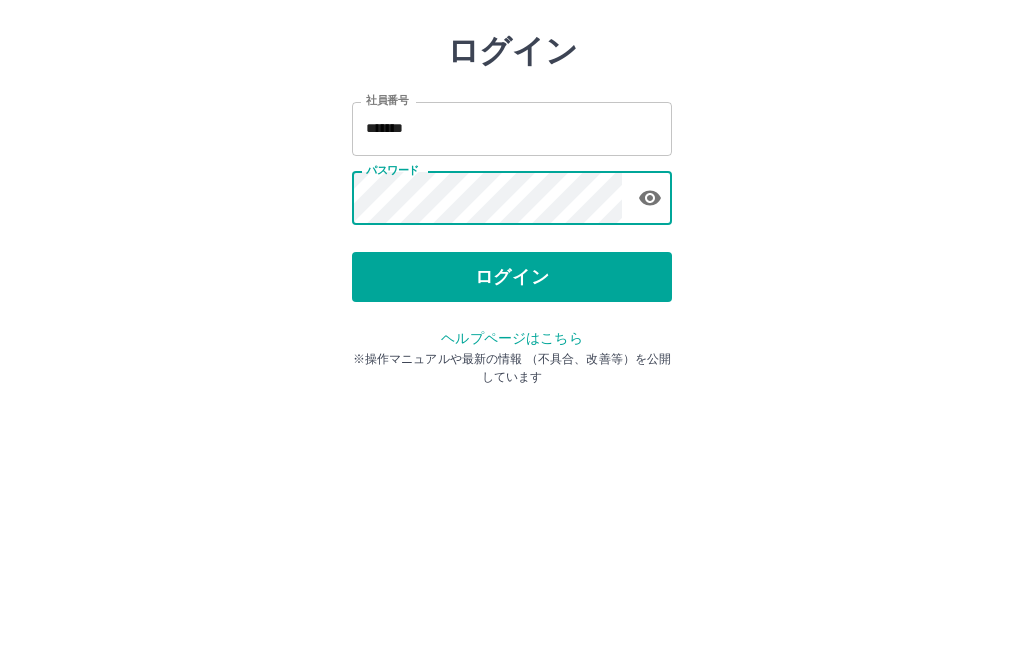 click on "ログイン" at bounding box center (512, 371) 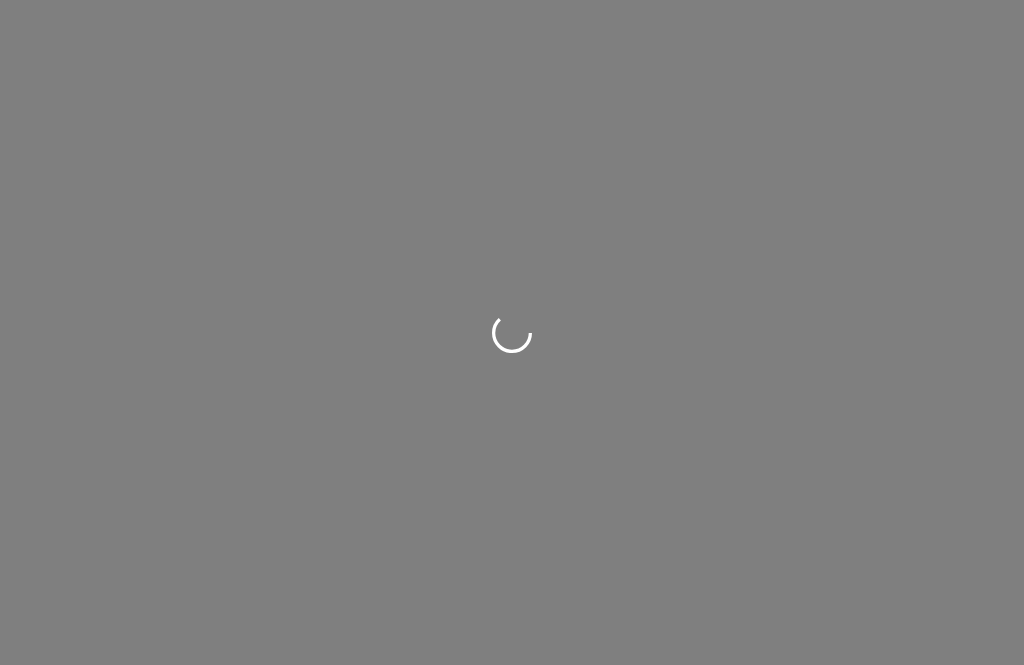 scroll, scrollTop: 0, scrollLeft: 0, axis: both 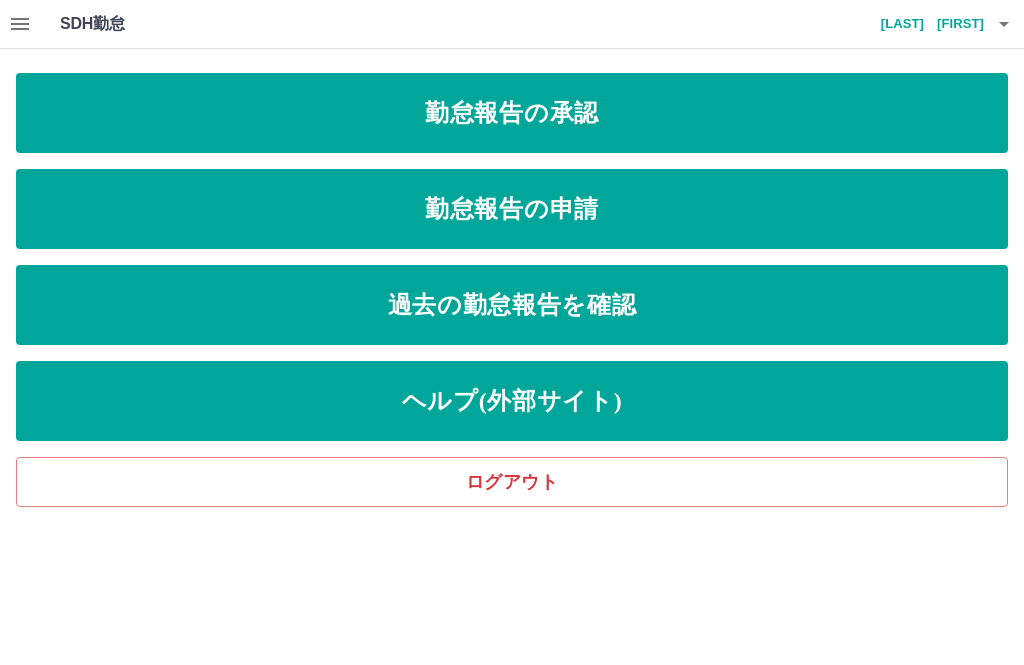 click on "勤怠報告の申請" at bounding box center (512, 209) 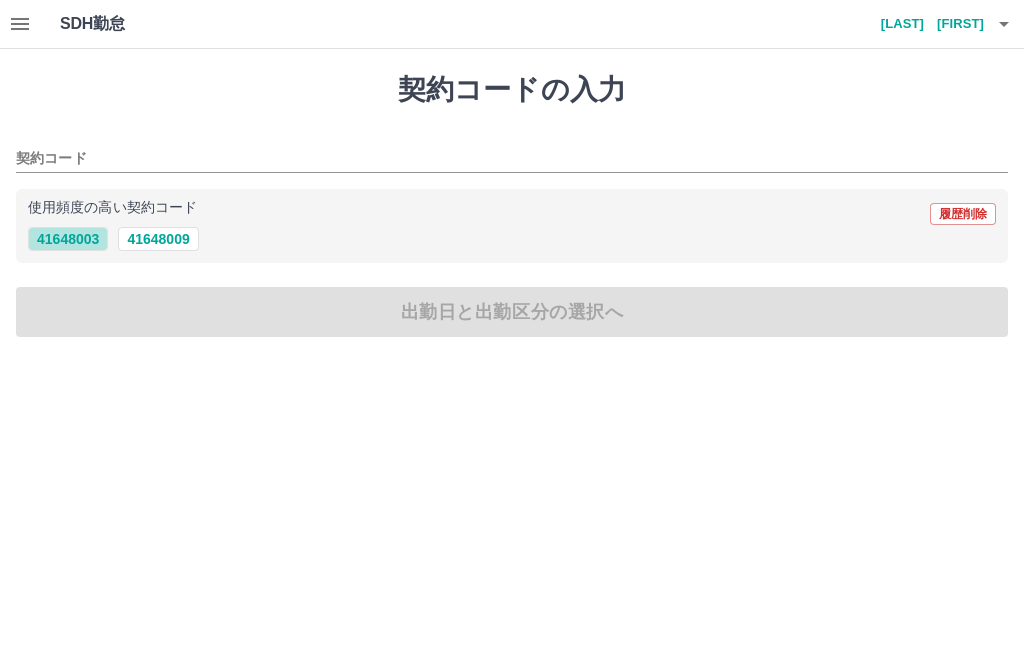 click on "41648003" at bounding box center [68, 239] 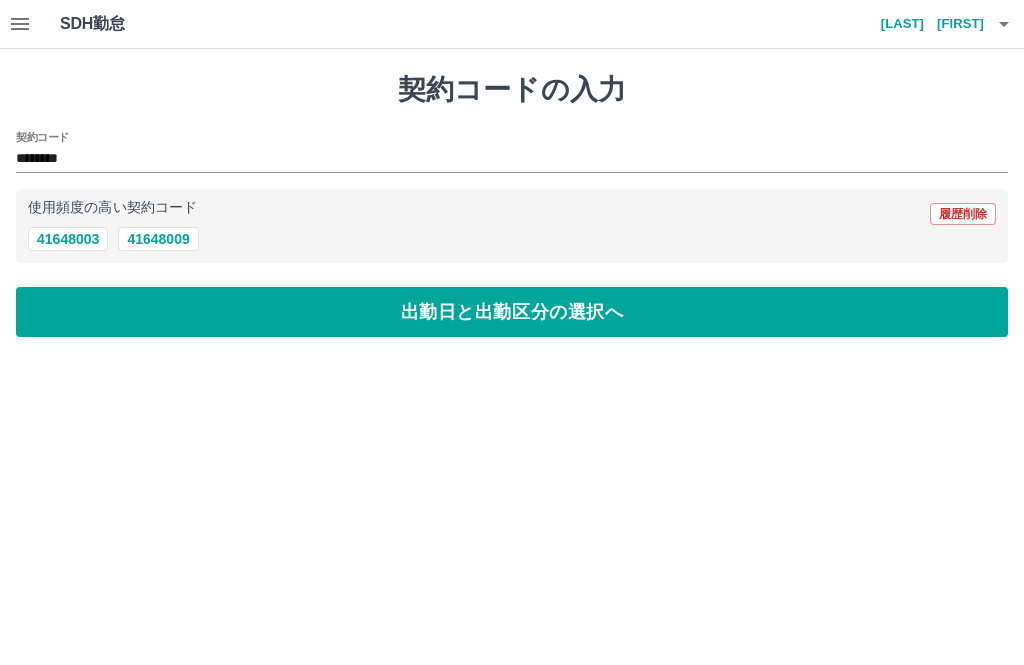 click on "出勤日と出勤区分の選択へ" at bounding box center (512, 312) 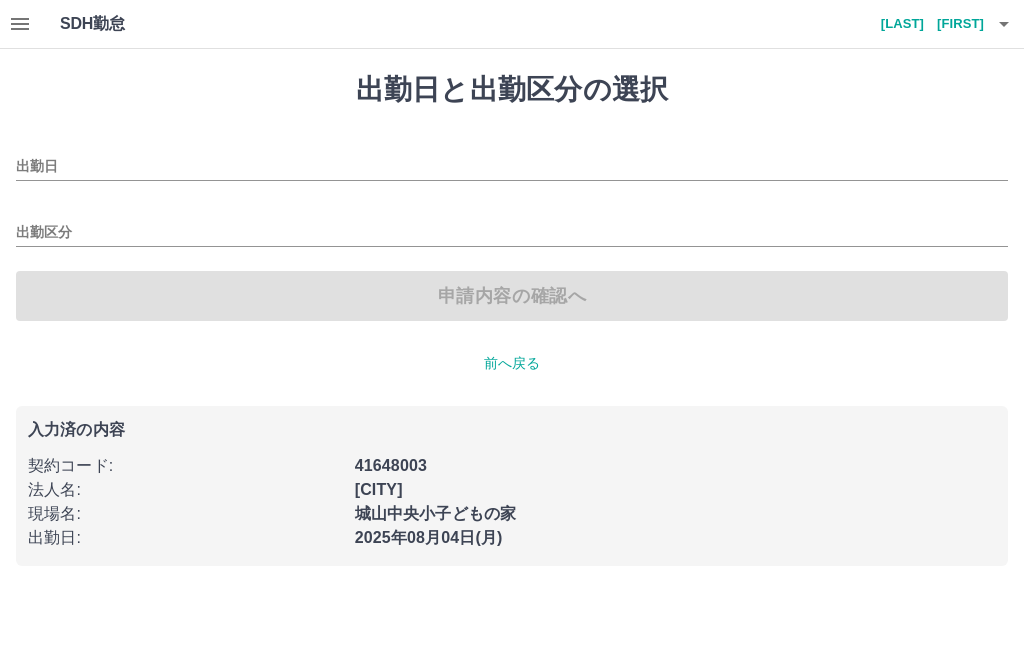 type on "**********" 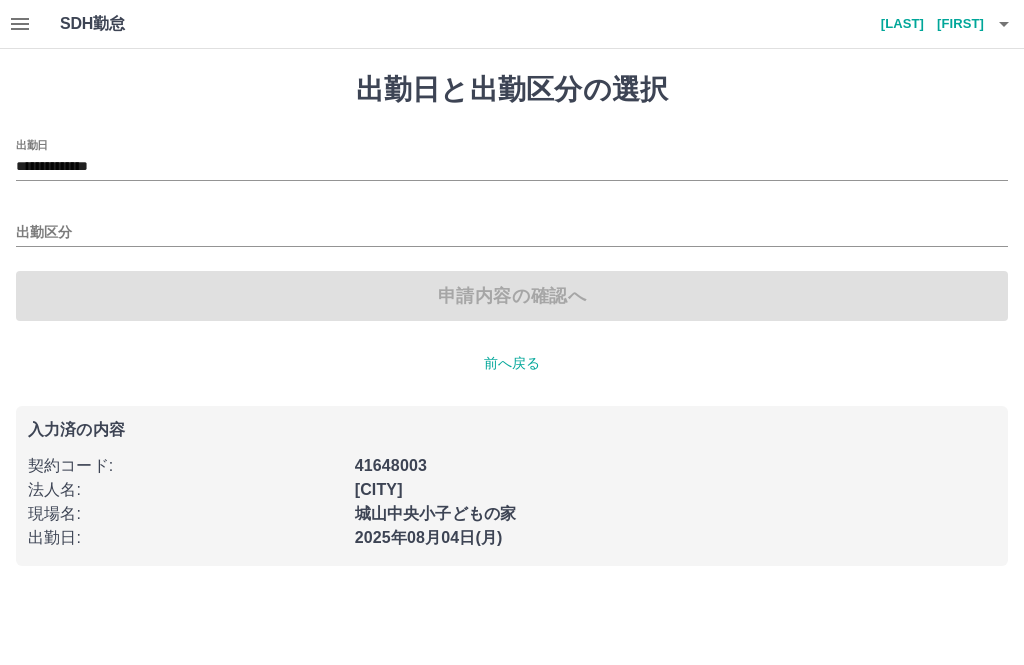 click on "出勤区分" at bounding box center (512, 233) 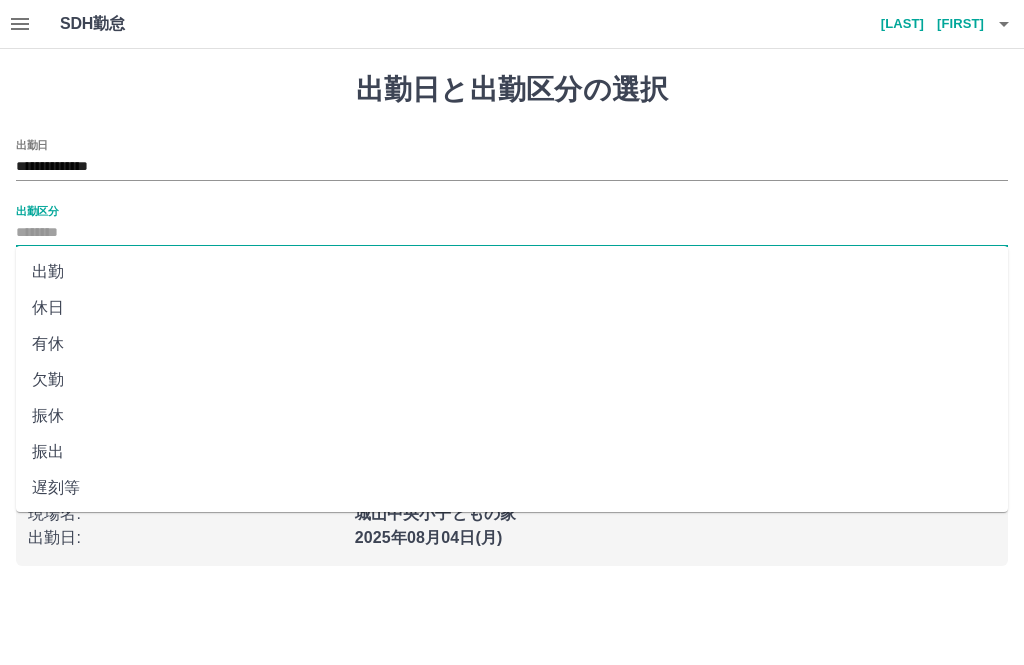 click on "出勤" at bounding box center (512, 272) 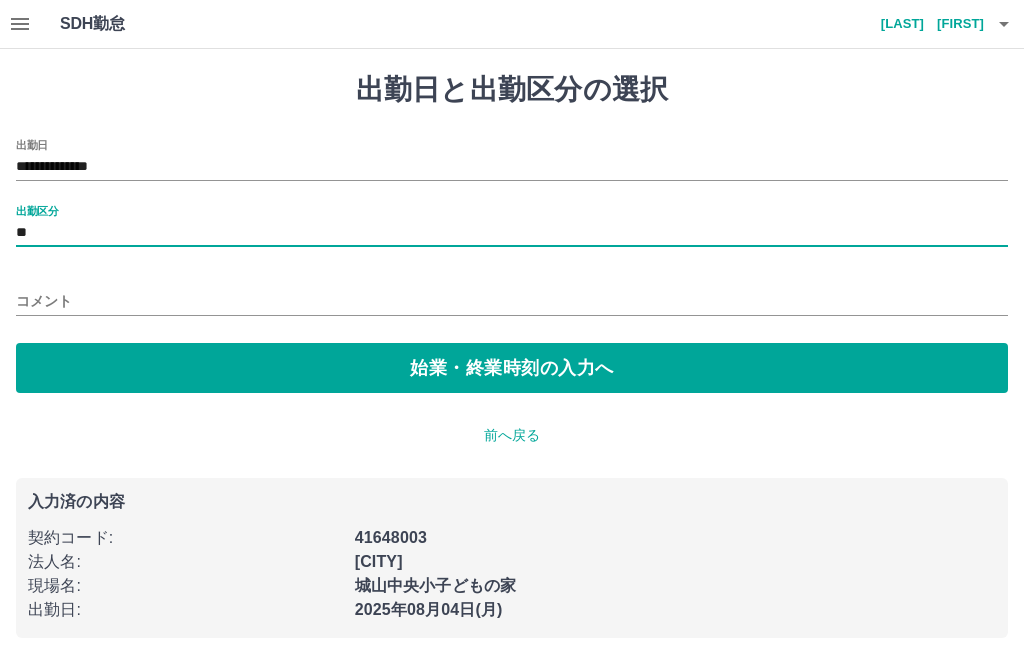 type on "**" 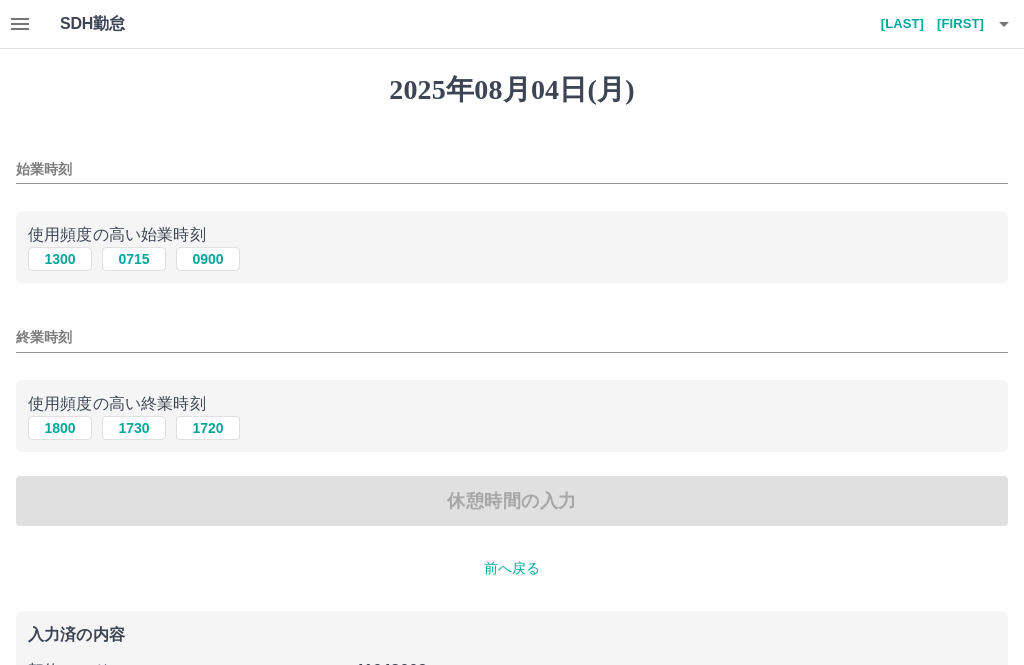 click on "始業時刻" at bounding box center [512, 169] 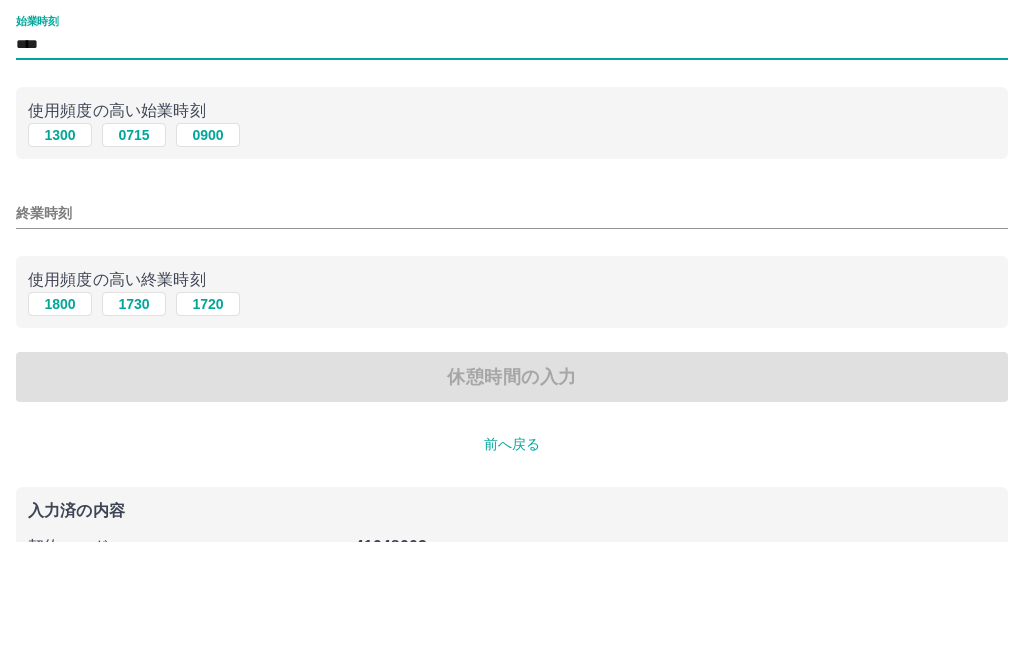 type on "****" 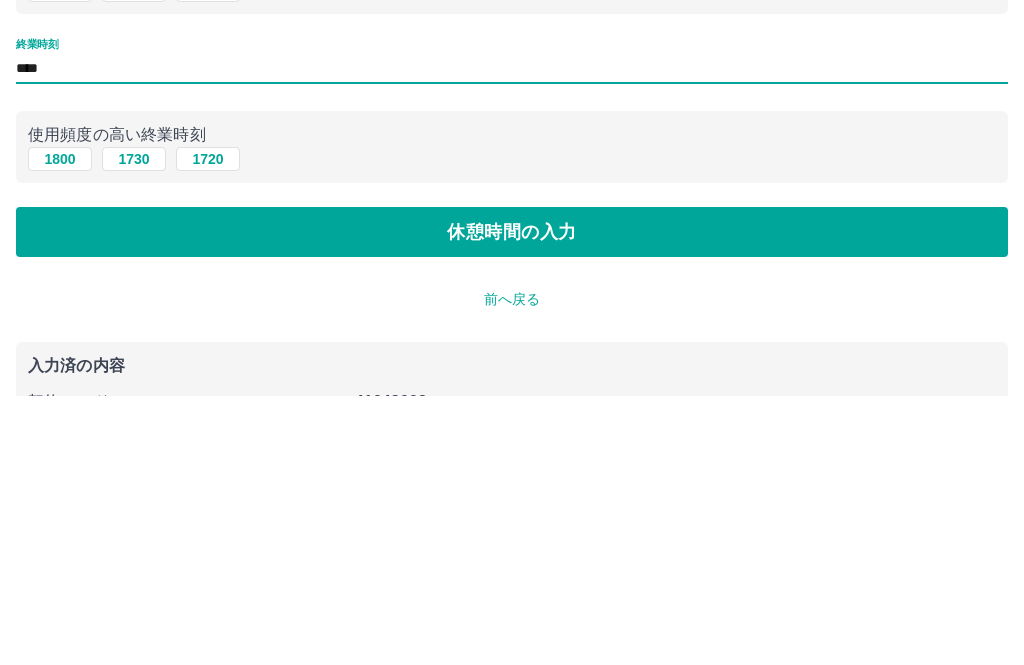 type on "****" 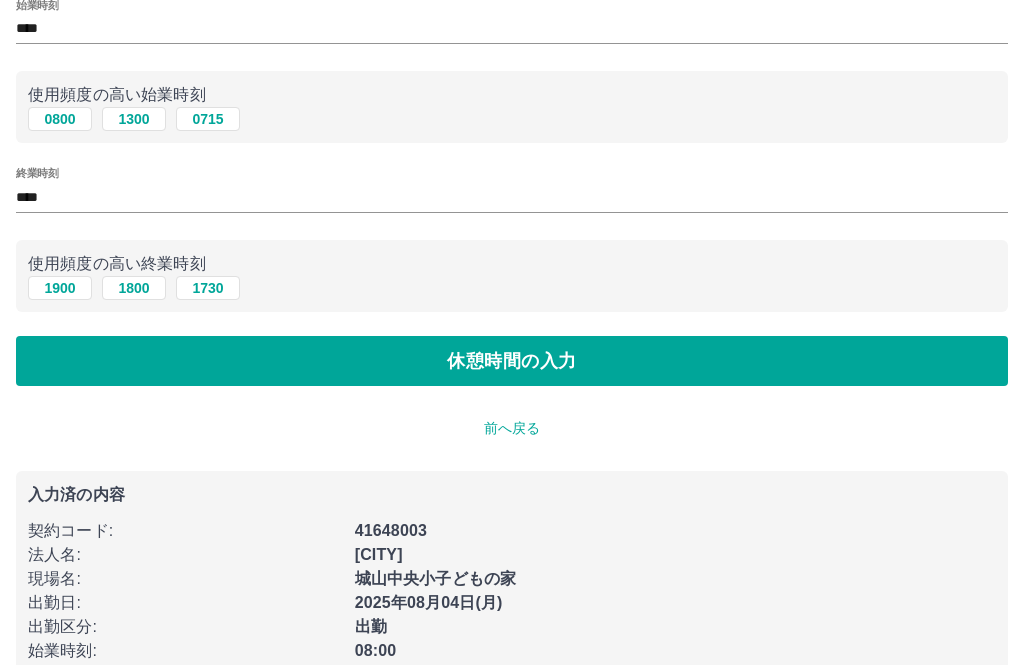 scroll, scrollTop: 0, scrollLeft: 0, axis: both 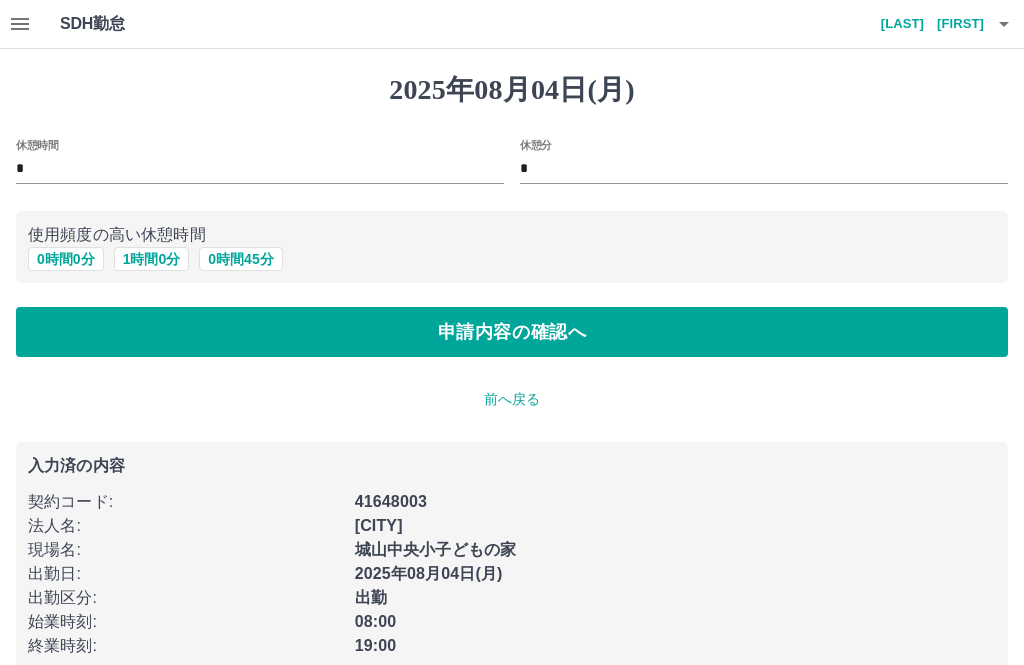 click on "1 時間 0 分" at bounding box center [152, 259] 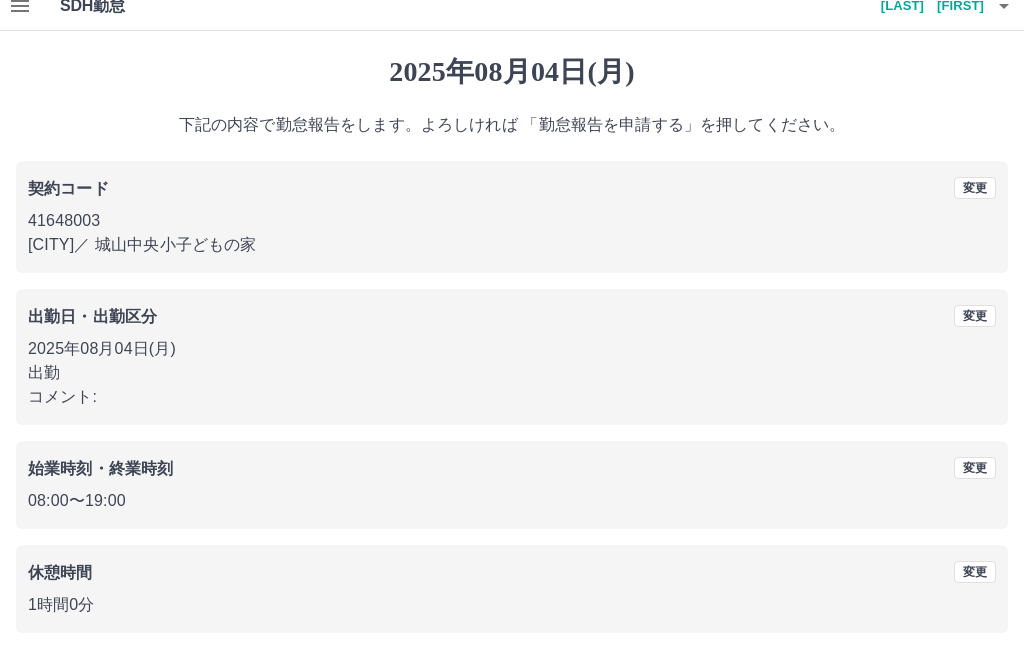 scroll, scrollTop: 19, scrollLeft: 0, axis: vertical 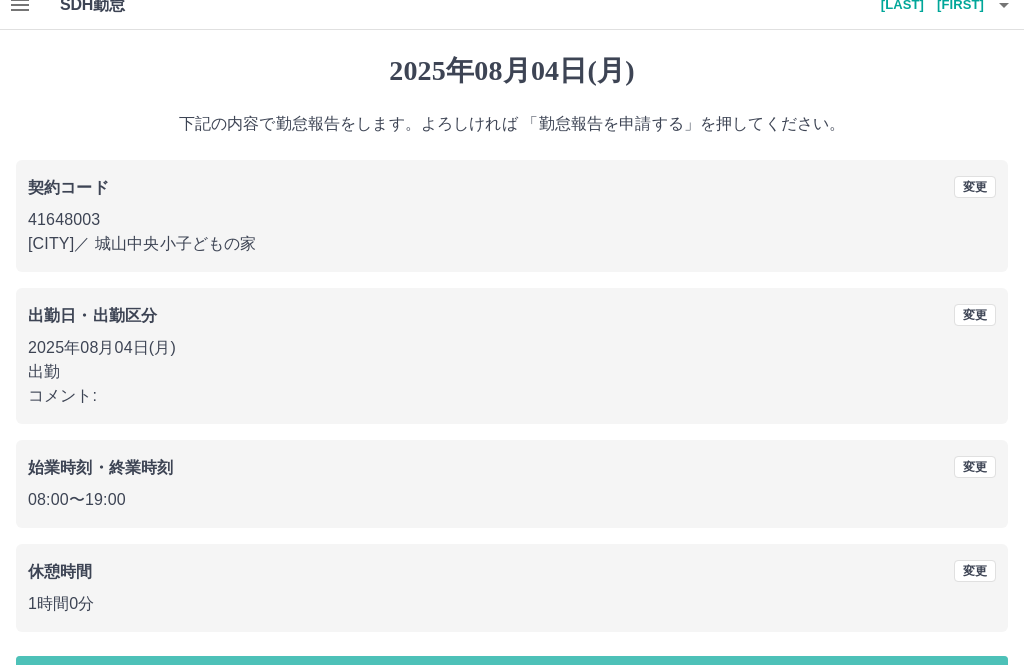 click on "勤怠報告を申請する" at bounding box center [512, 681] 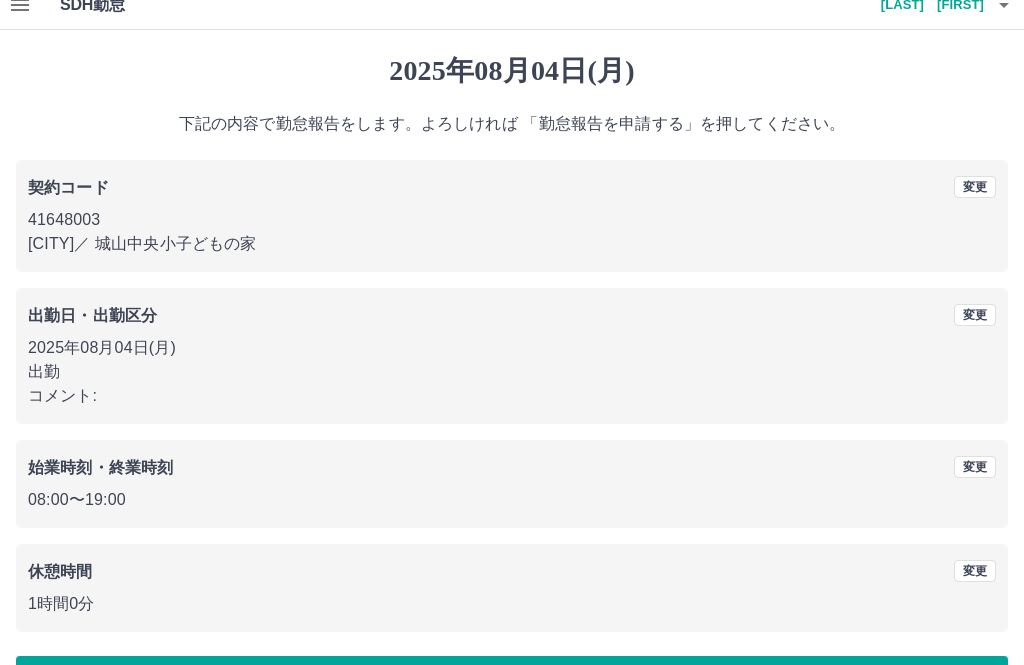 scroll, scrollTop: 0, scrollLeft: 0, axis: both 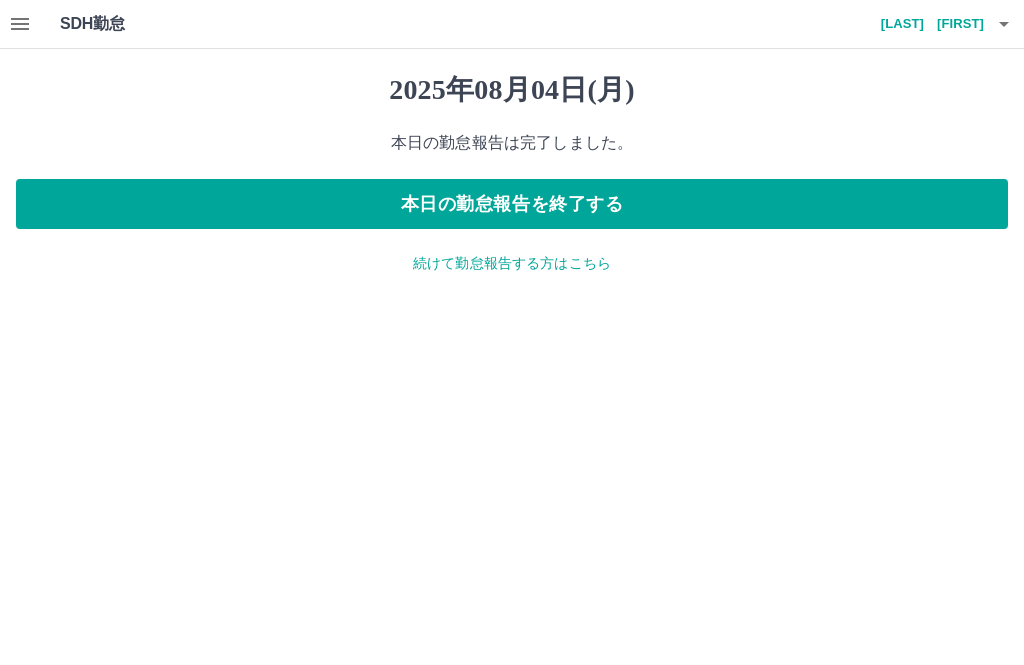 click on "本日の勤怠報告を終了する" at bounding box center (512, 204) 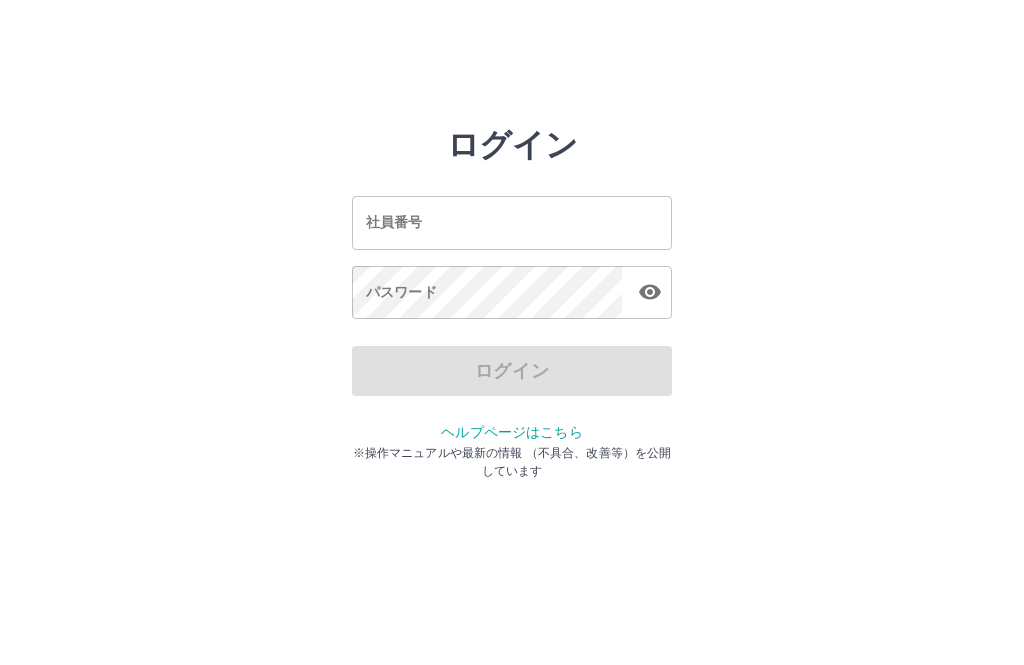 scroll, scrollTop: 0, scrollLeft: 0, axis: both 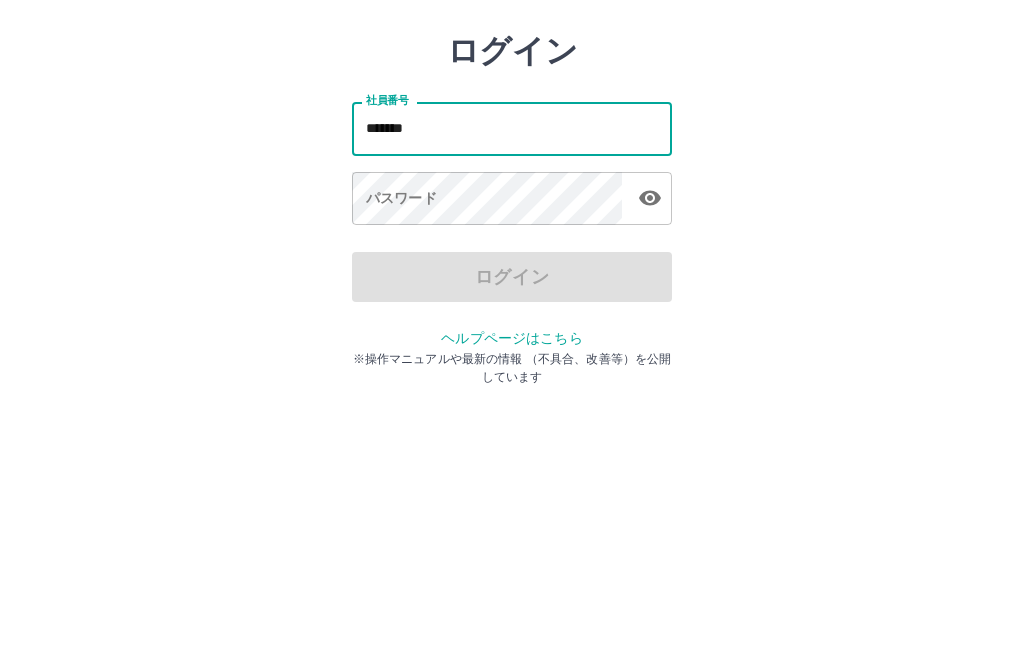 type on "*******" 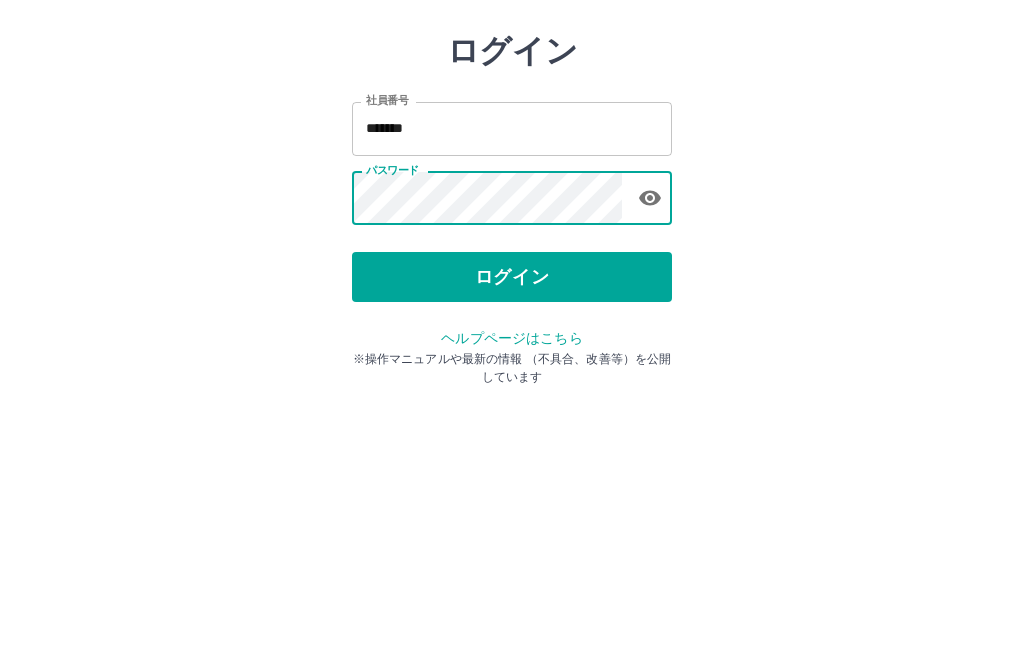 click on "ログイン" at bounding box center [512, 371] 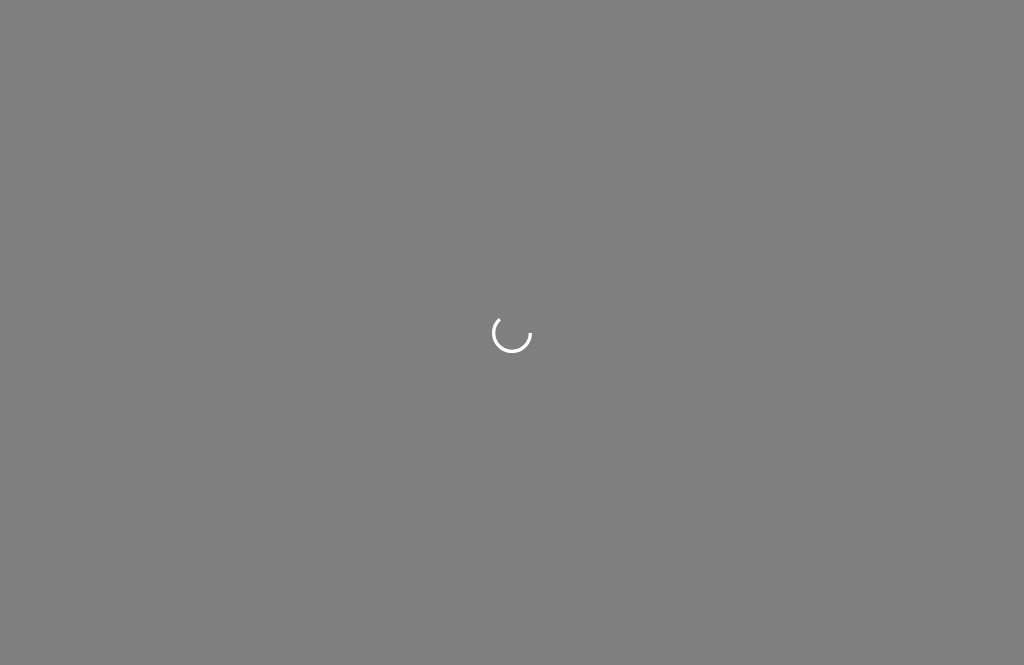 scroll, scrollTop: 0, scrollLeft: 0, axis: both 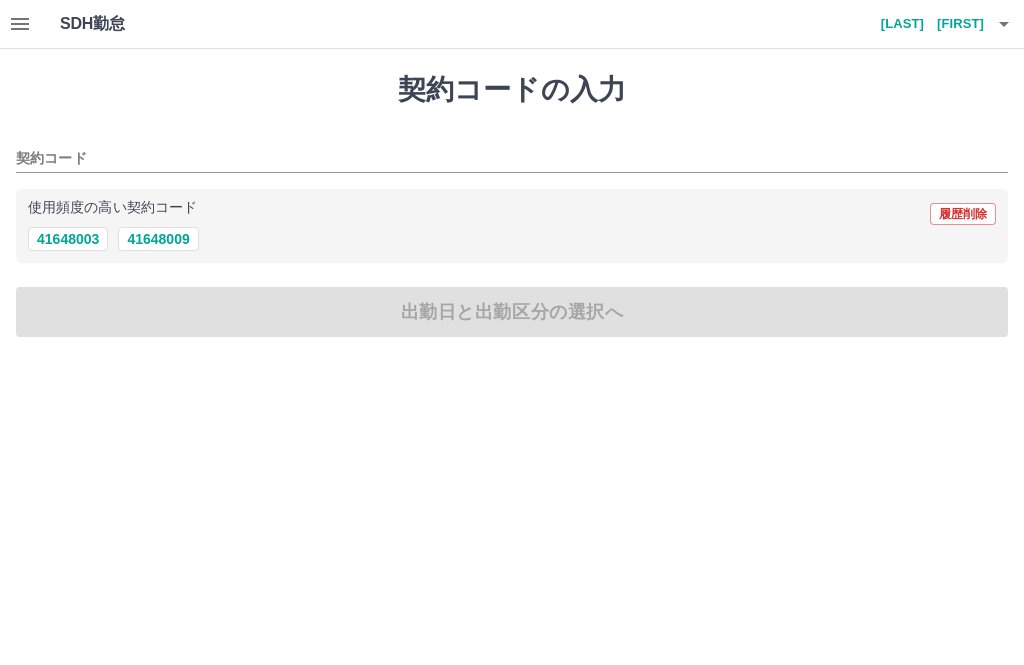 click on "41648003" at bounding box center [68, 239] 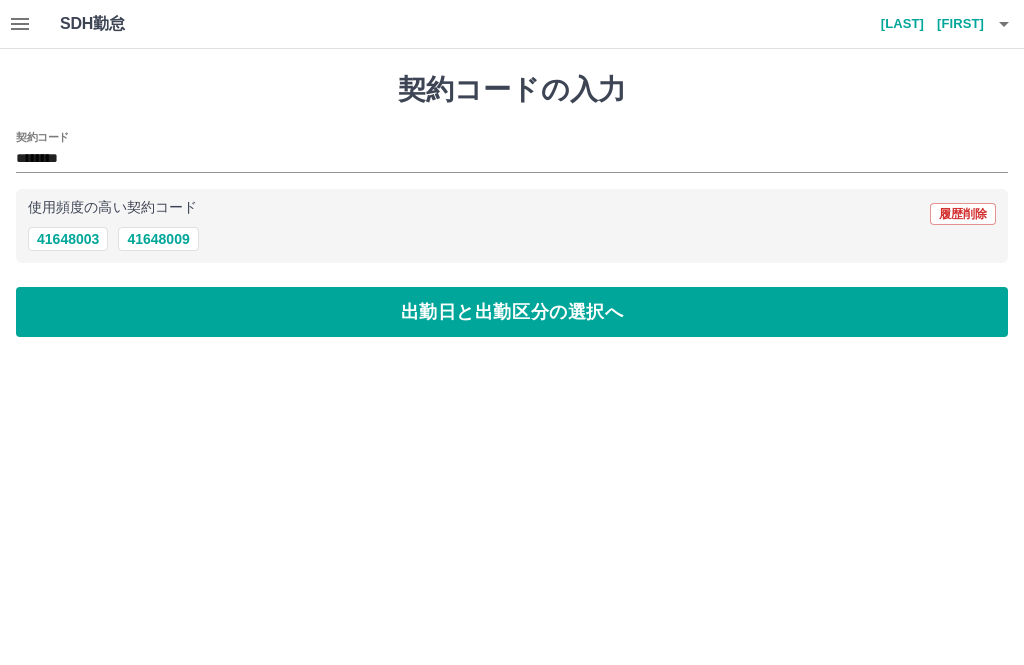 click on "出勤日と出勤区分の選択へ" at bounding box center [512, 312] 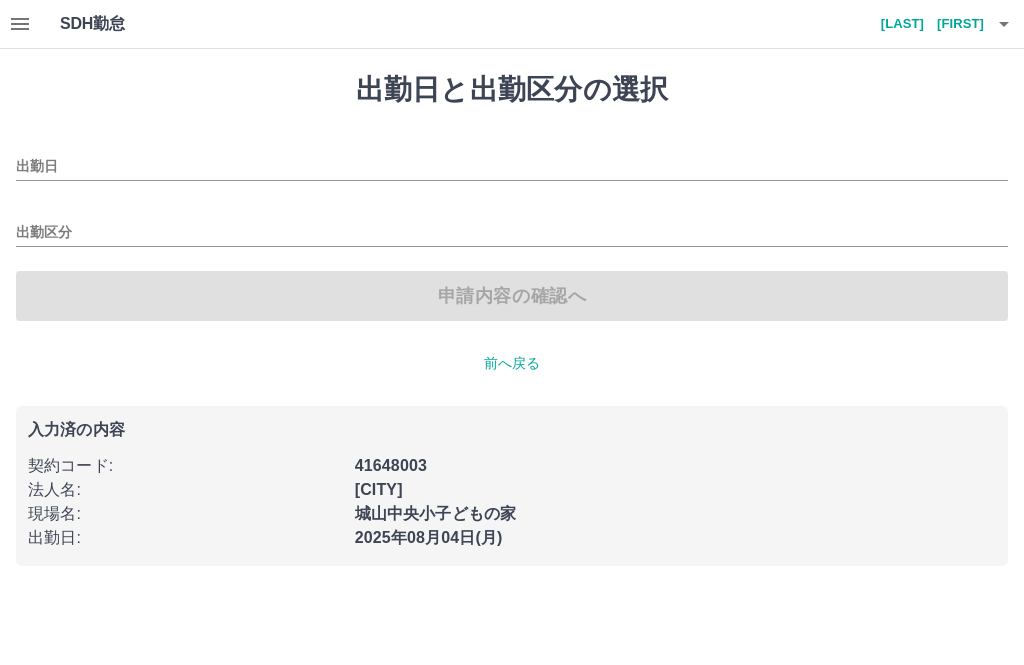 type on "**********" 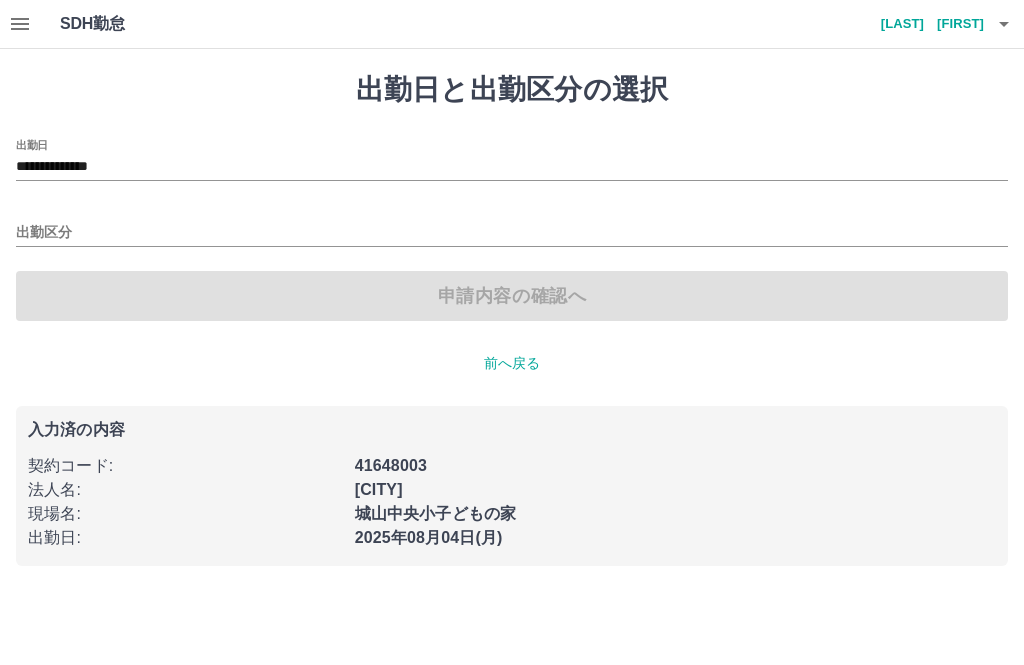 click on "出勤区分" at bounding box center (512, 233) 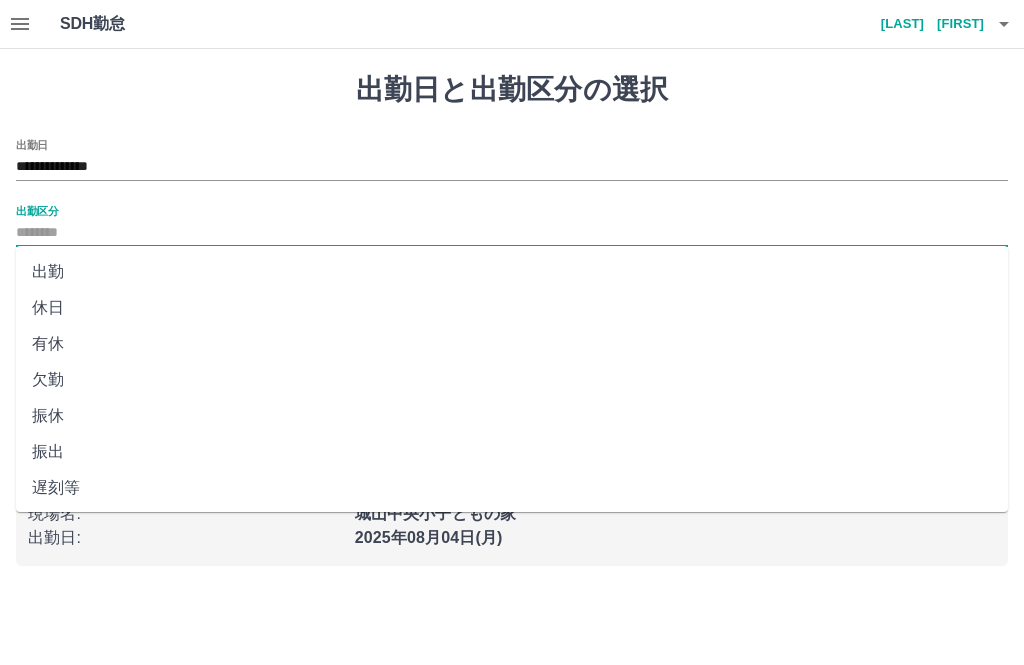 click on "出勤" at bounding box center (512, 272) 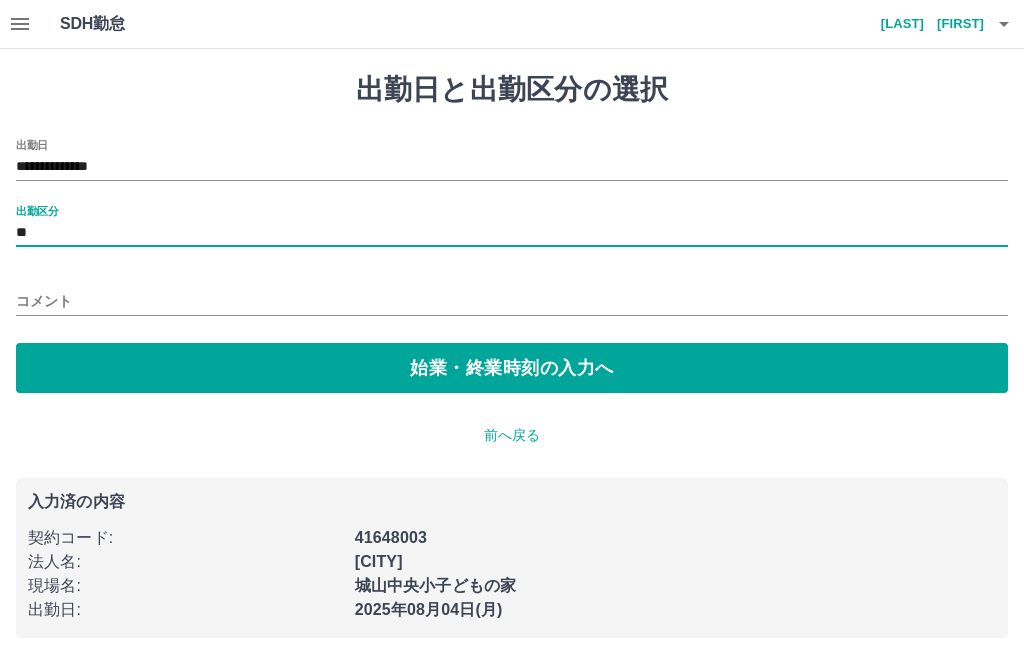 type on "**" 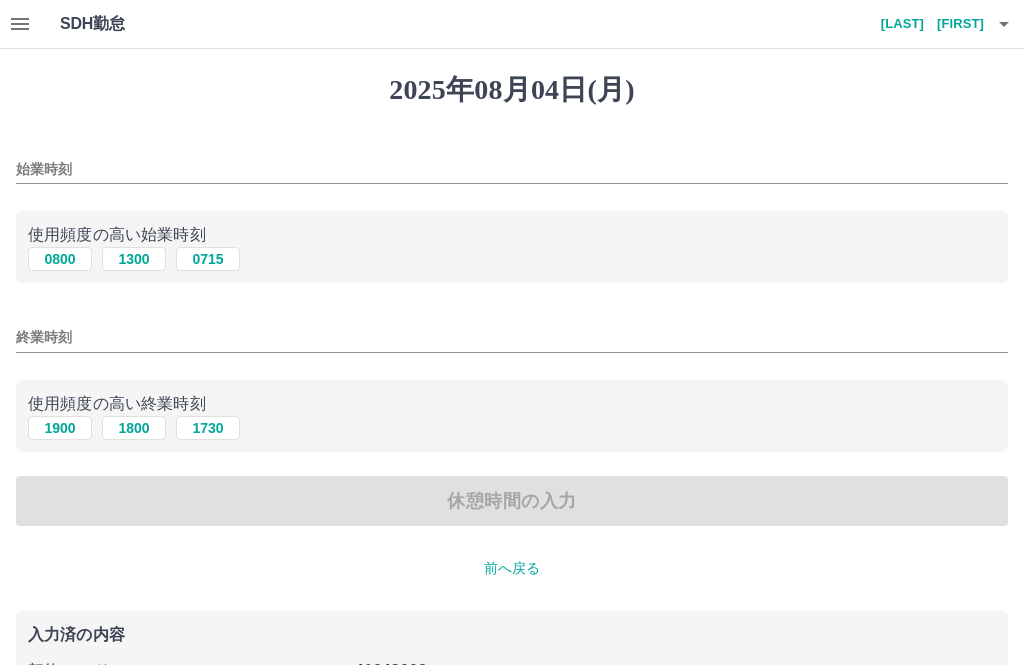 click on "1300" at bounding box center (134, 259) 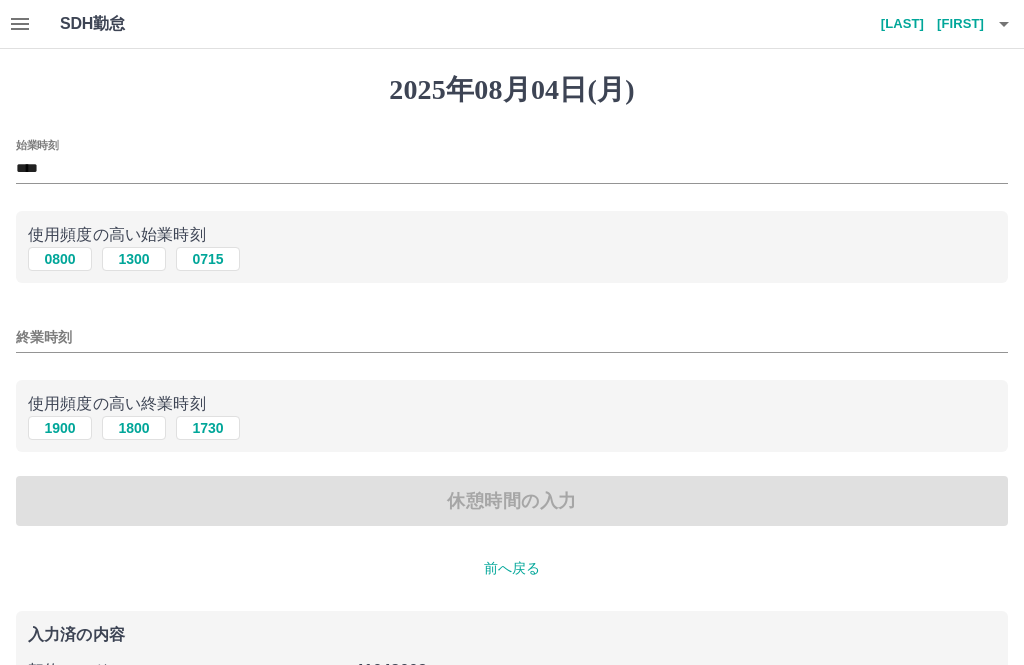 click on "1900" at bounding box center (60, 428) 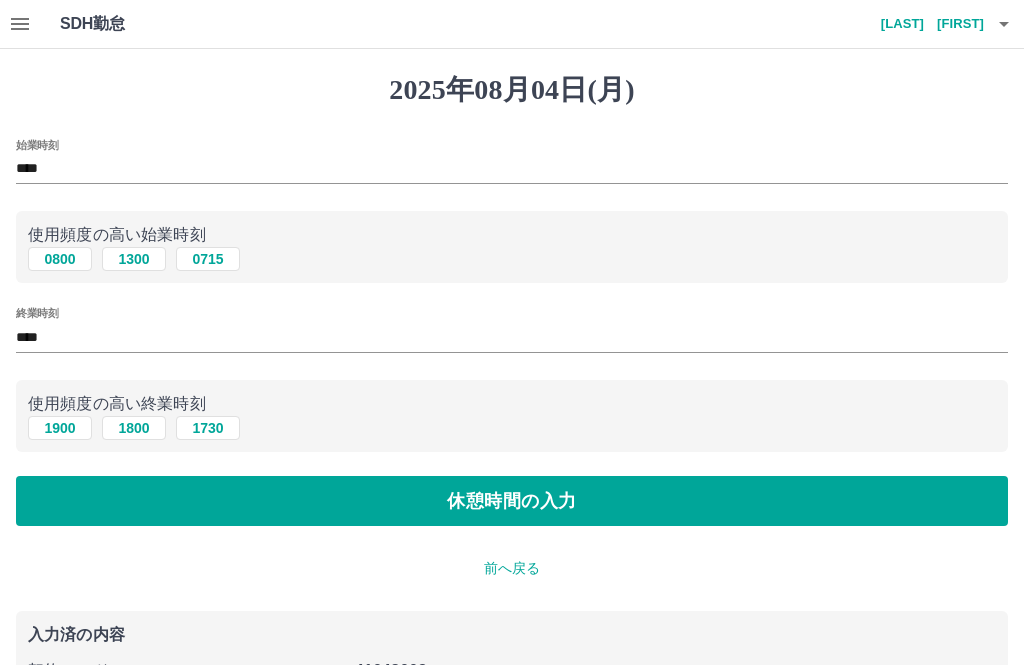 click on "休憩時間の入力" at bounding box center [512, 501] 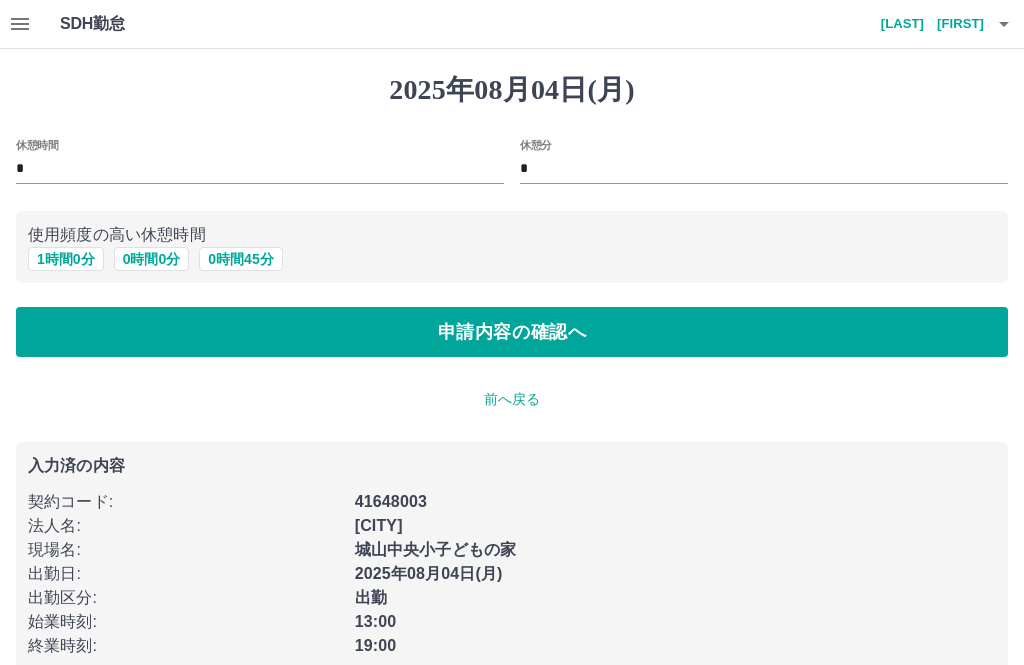 click on "申請内容の確認へ" at bounding box center (512, 332) 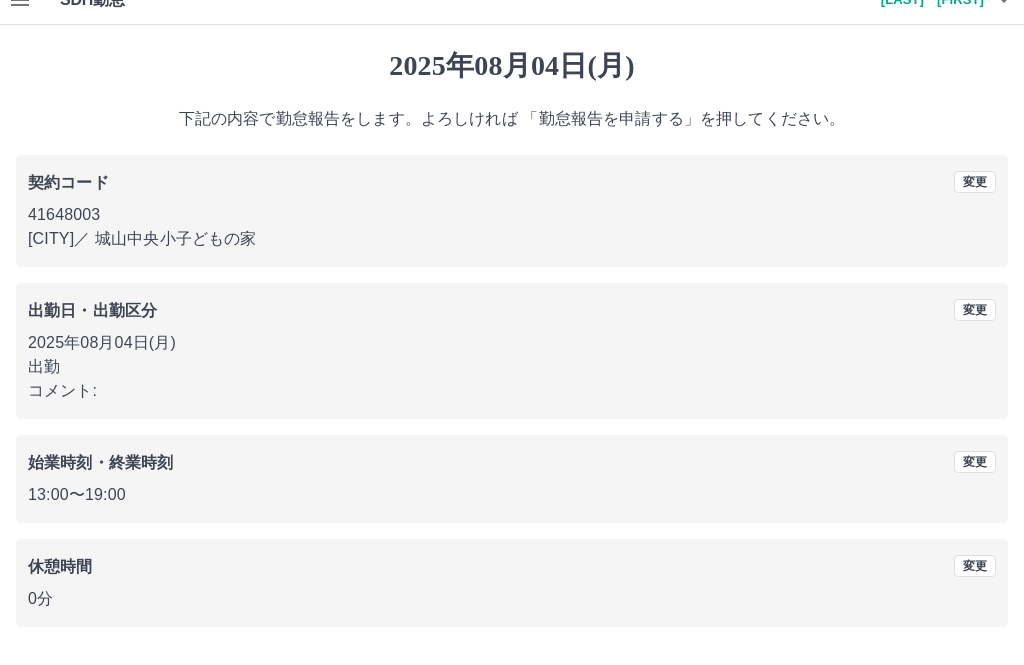 scroll, scrollTop: 19, scrollLeft: 0, axis: vertical 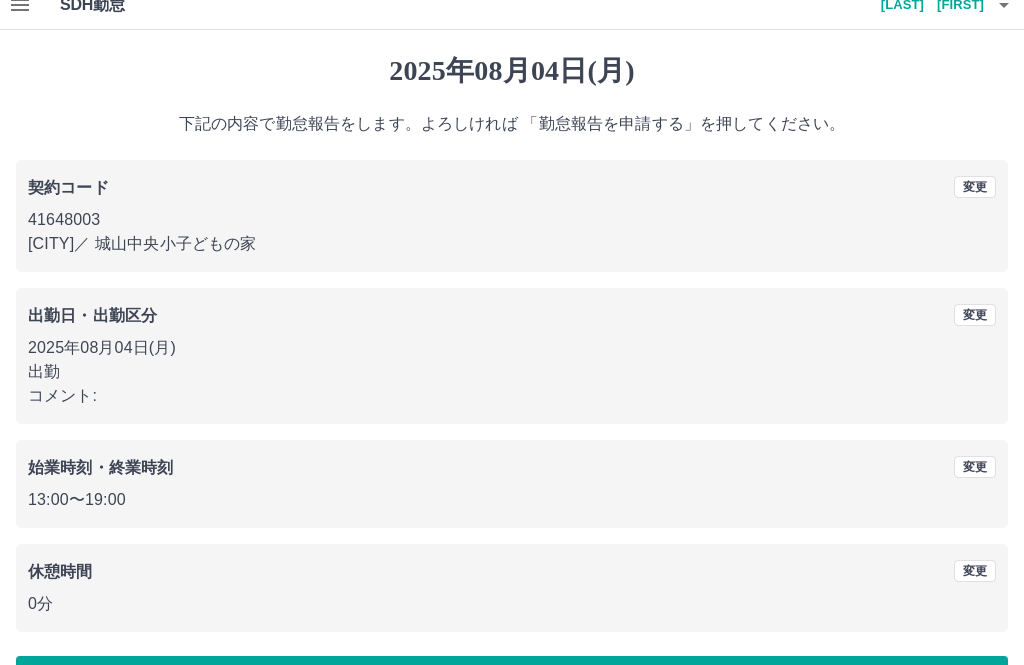 click on "勤怠報告を申請する" at bounding box center (512, 681) 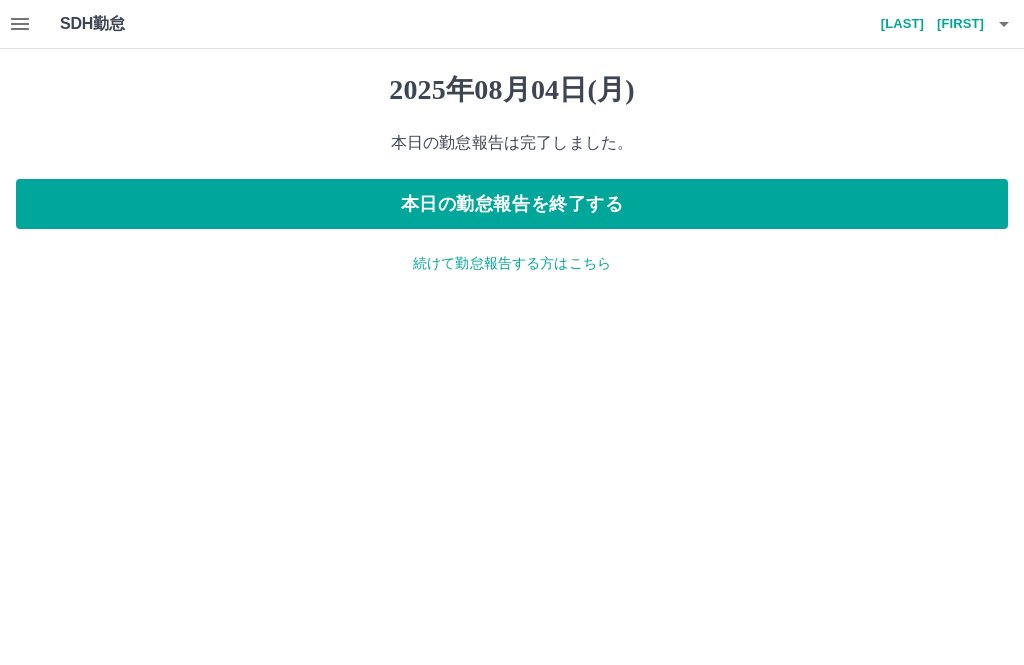 scroll, scrollTop: 0, scrollLeft: 0, axis: both 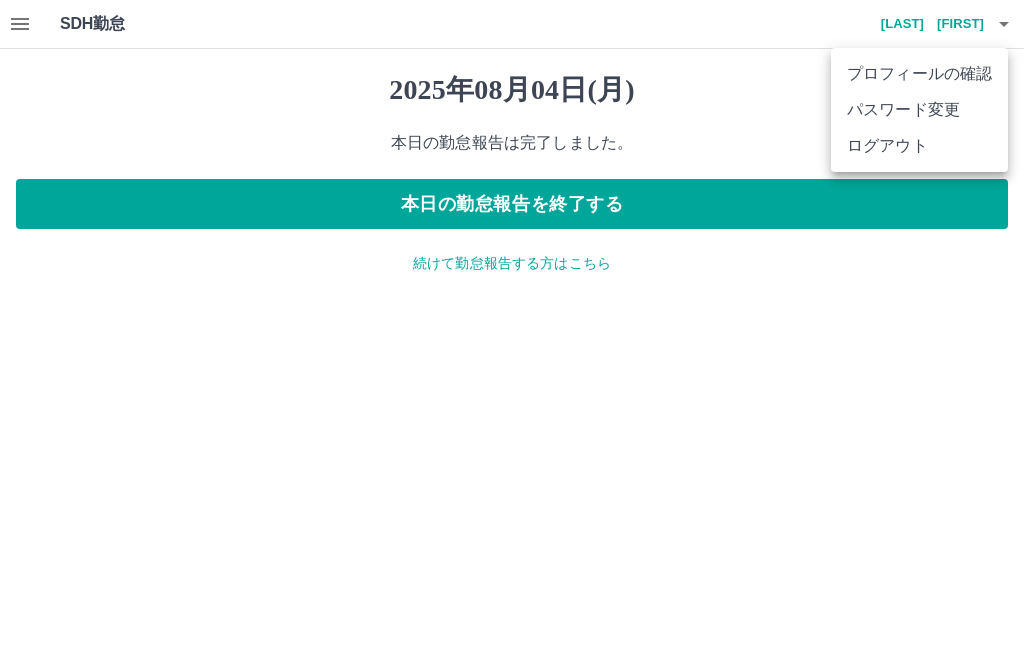 click on "ログアウト" at bounding box center (919, 146) 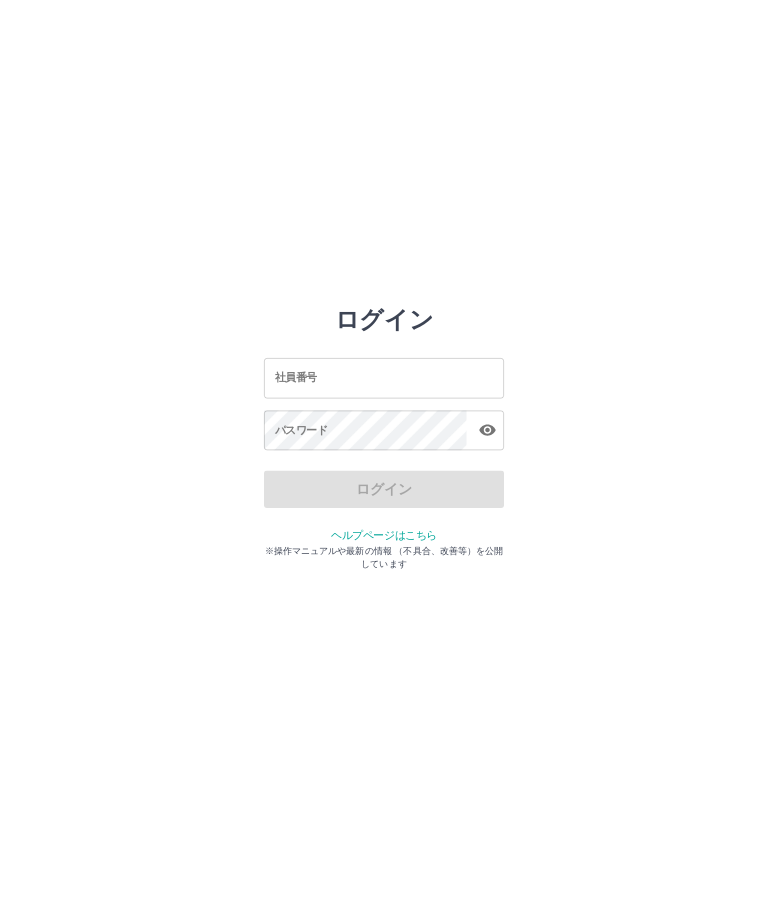 scroll, scrollTop: 0, scrollLeft: 0, axis: both 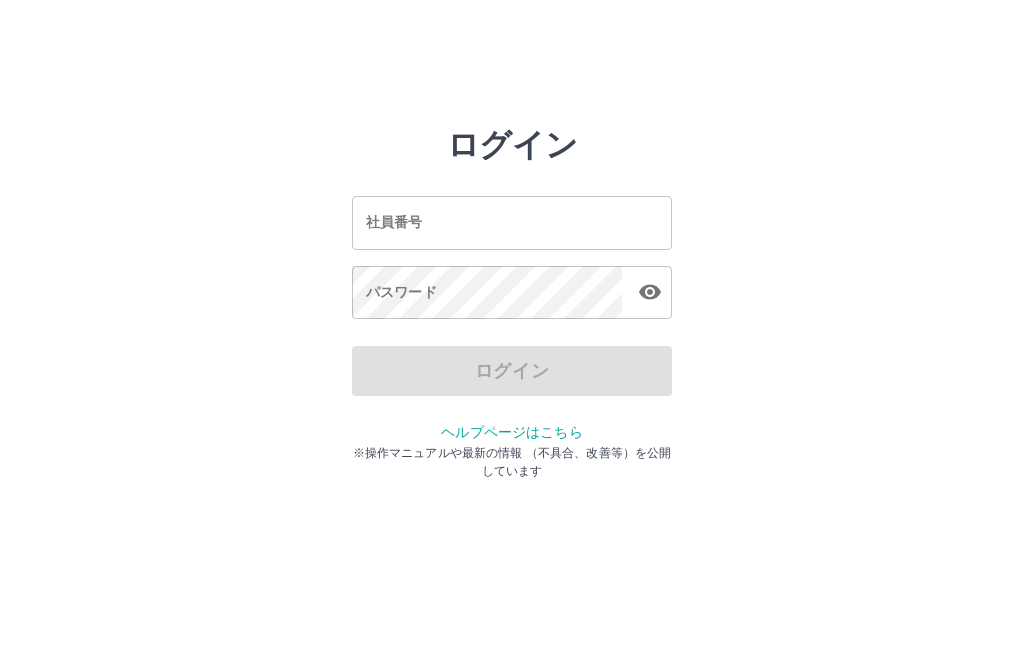 click on "ログイン 社員番号 社員番号 パスワード パスワード ログイン ヘルプページはこちら ※操作マニュアルや最新の情報 （不具合、改善等）を公開しています" at bounding box center [512, 286] 